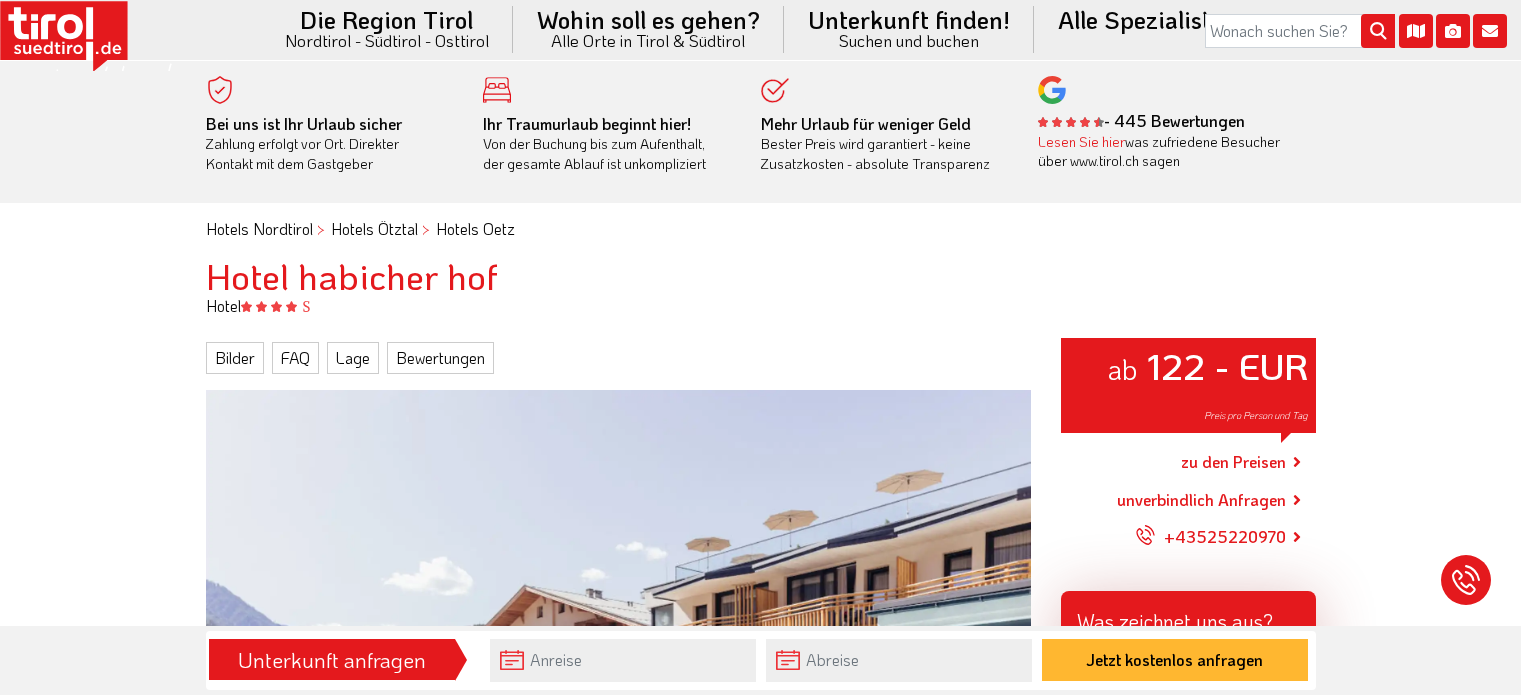 scroll, scrollTop: 192, scrollLeft: 0, axis: vertical 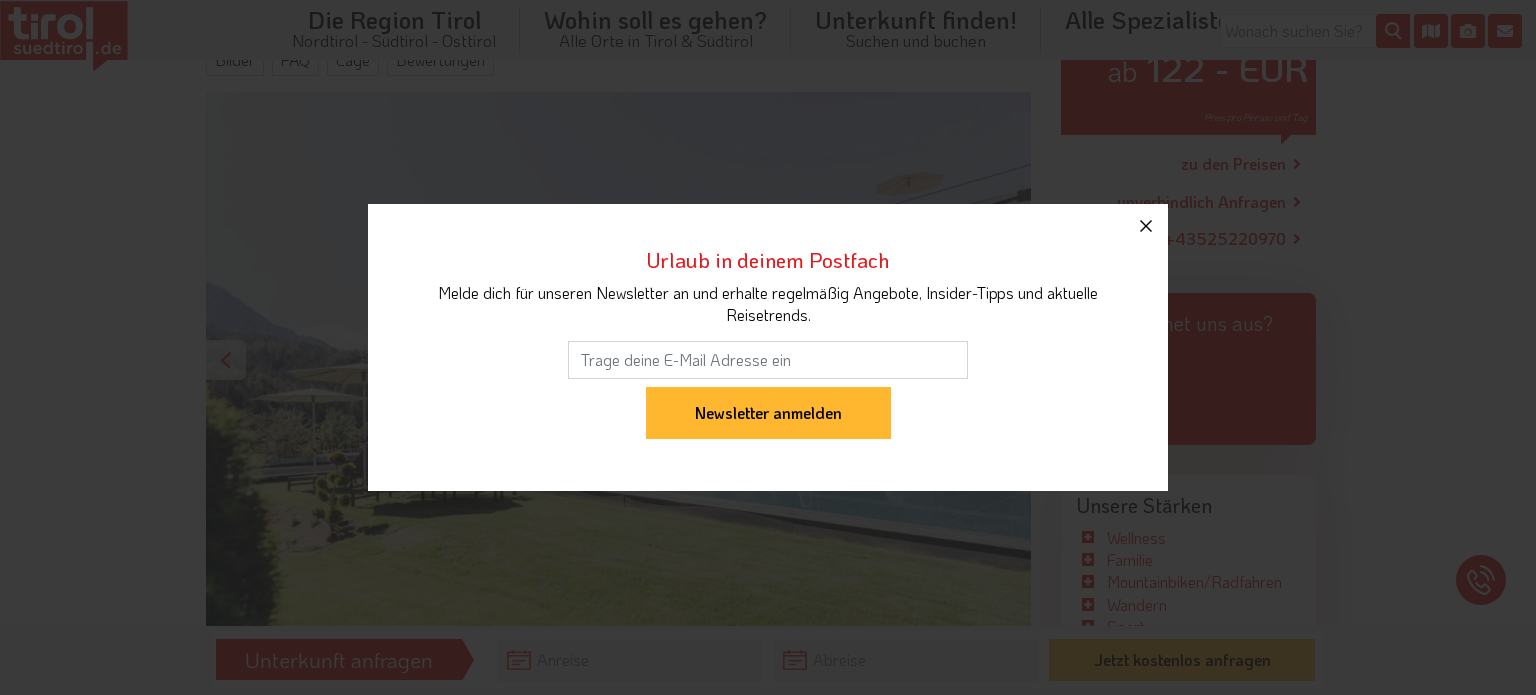 click 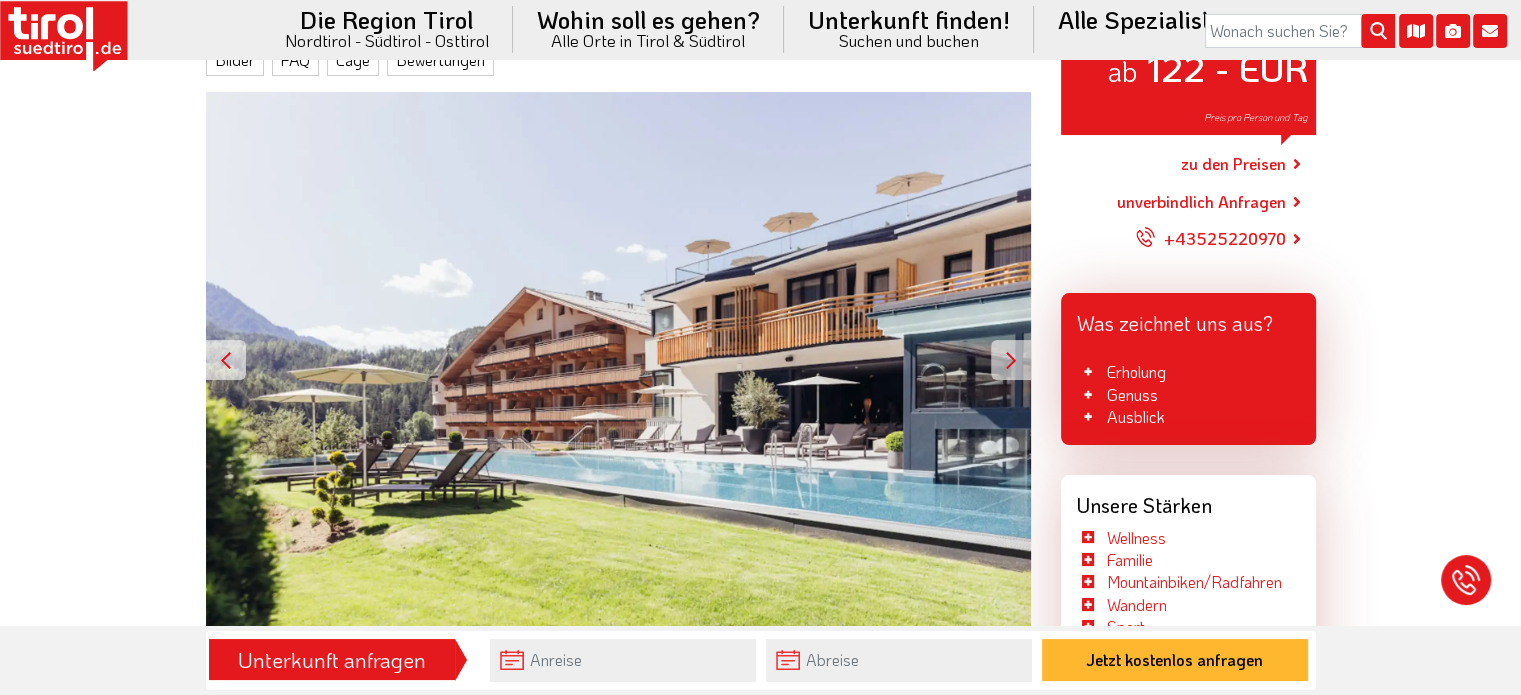 click at bounding box center (1011, 360) 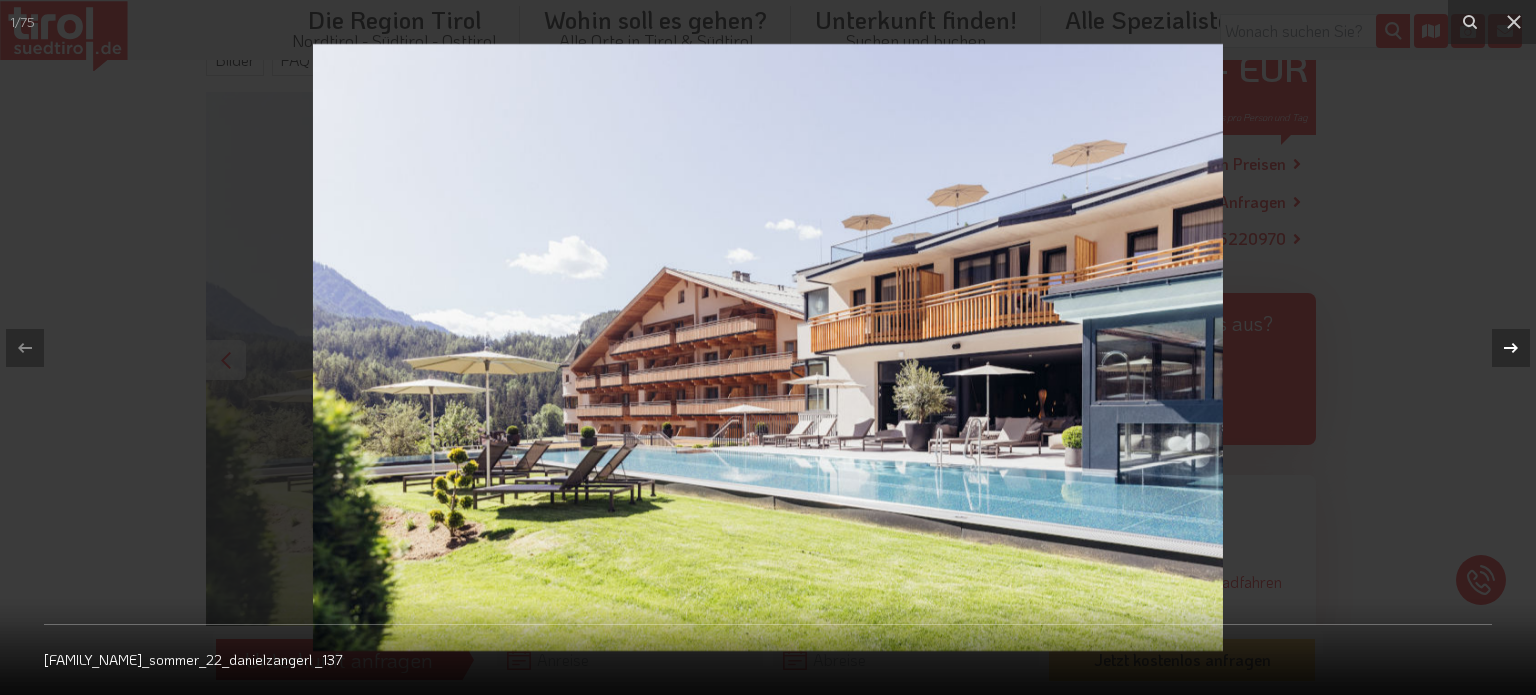 click 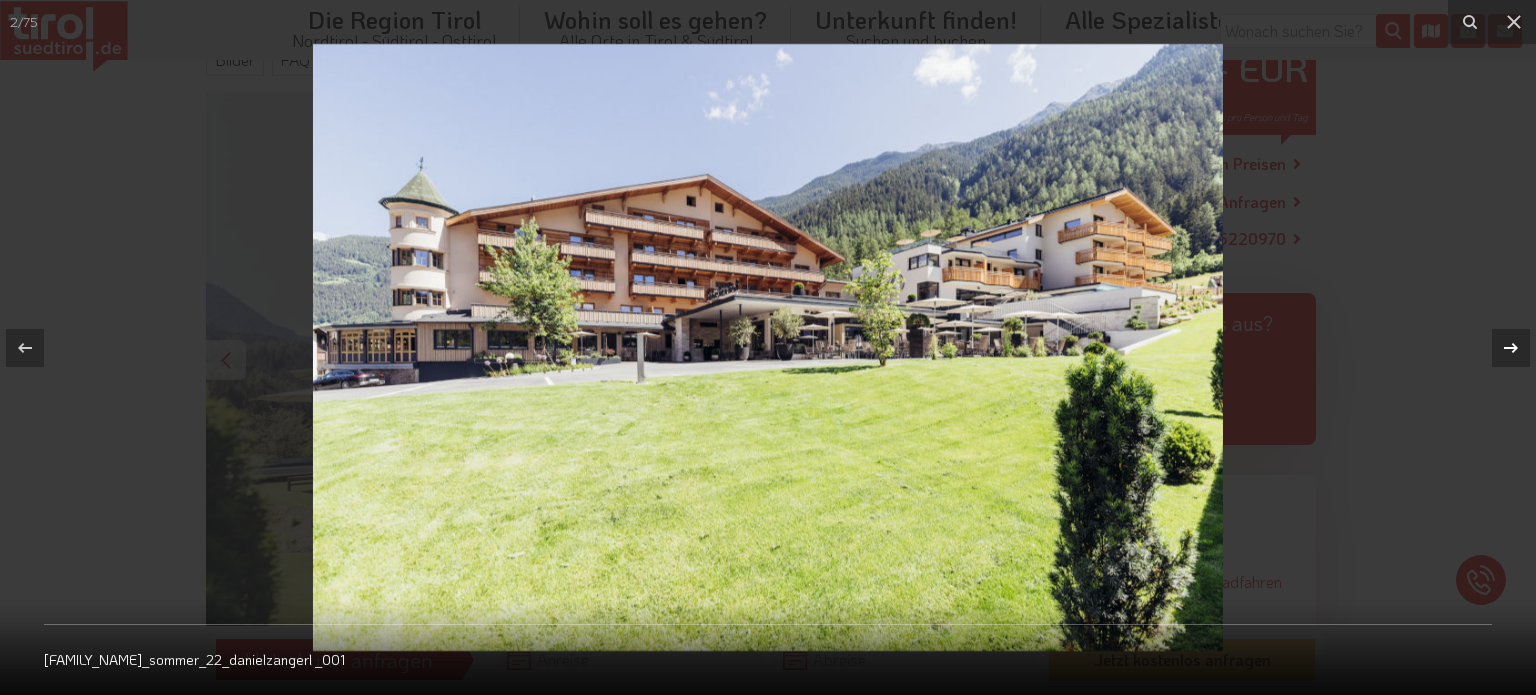 click 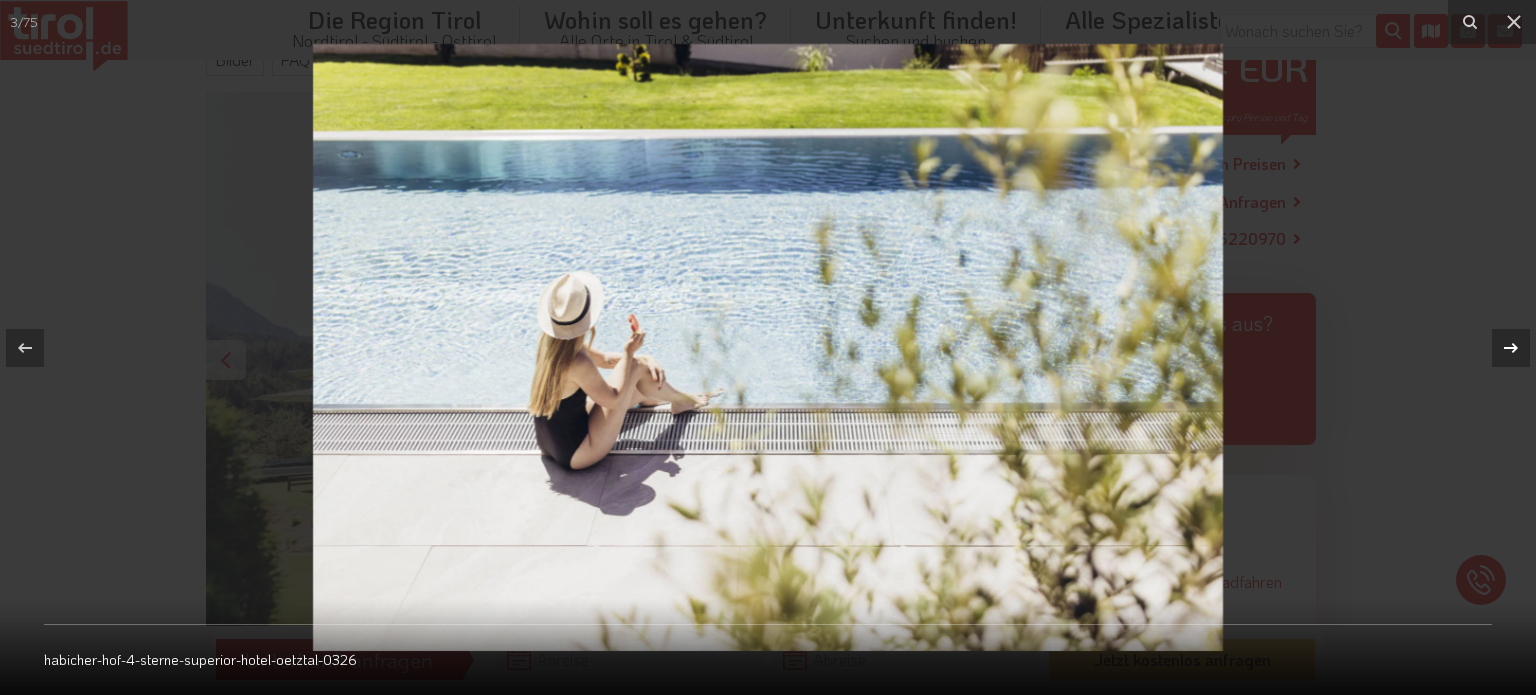click 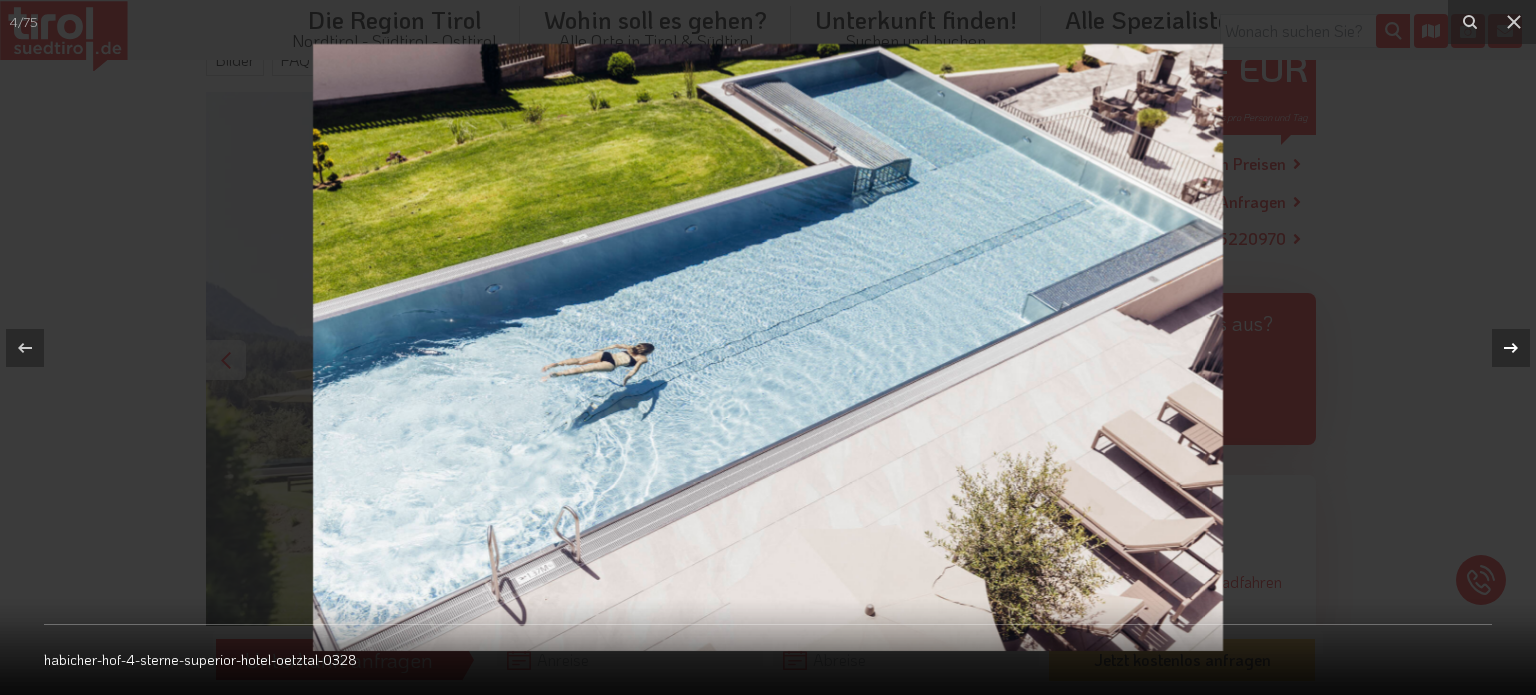 click 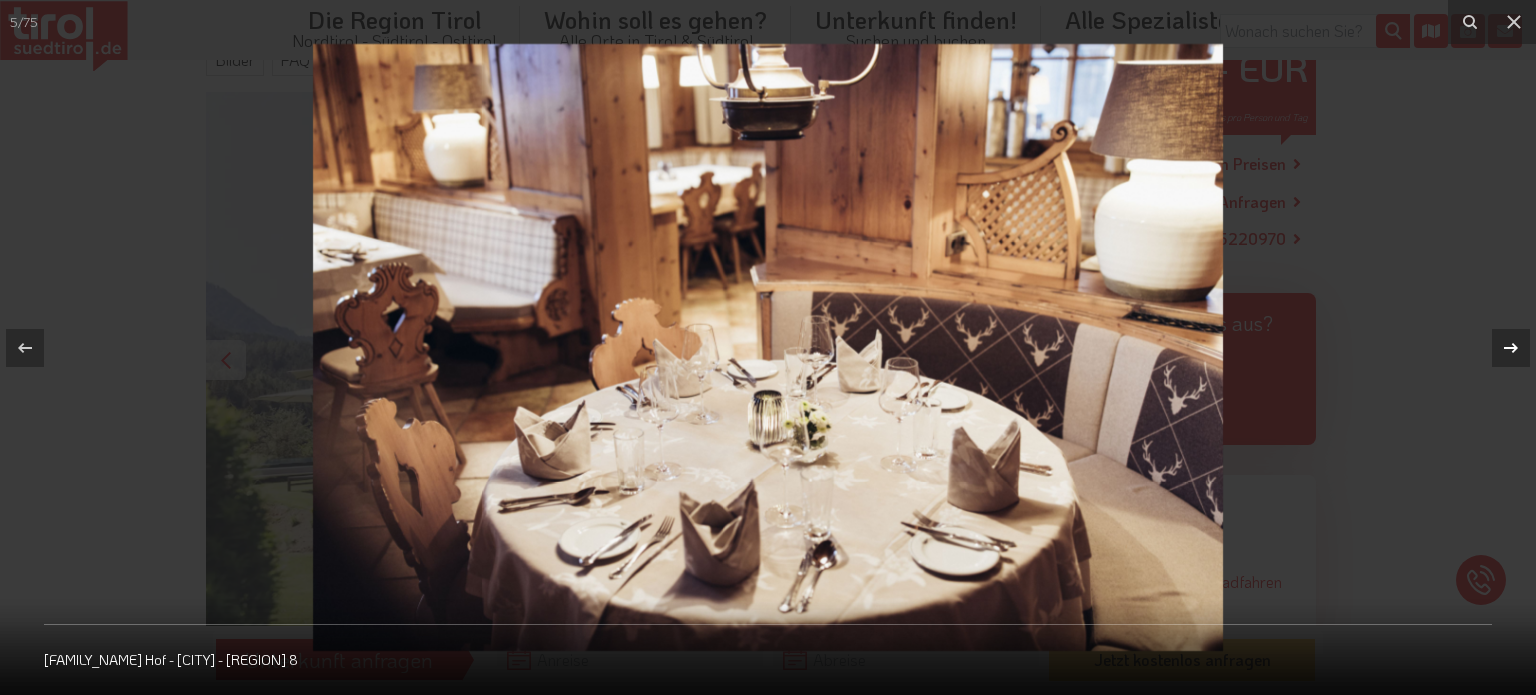 click 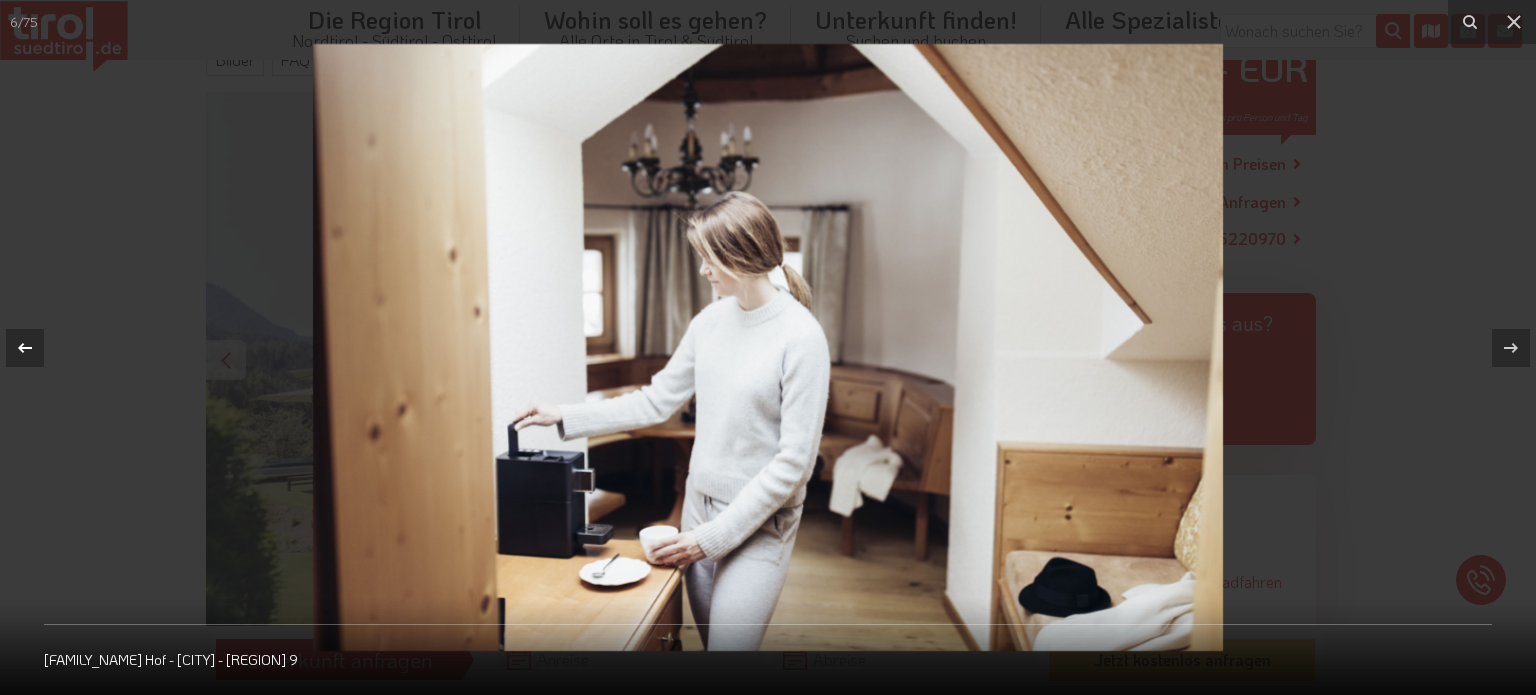 click 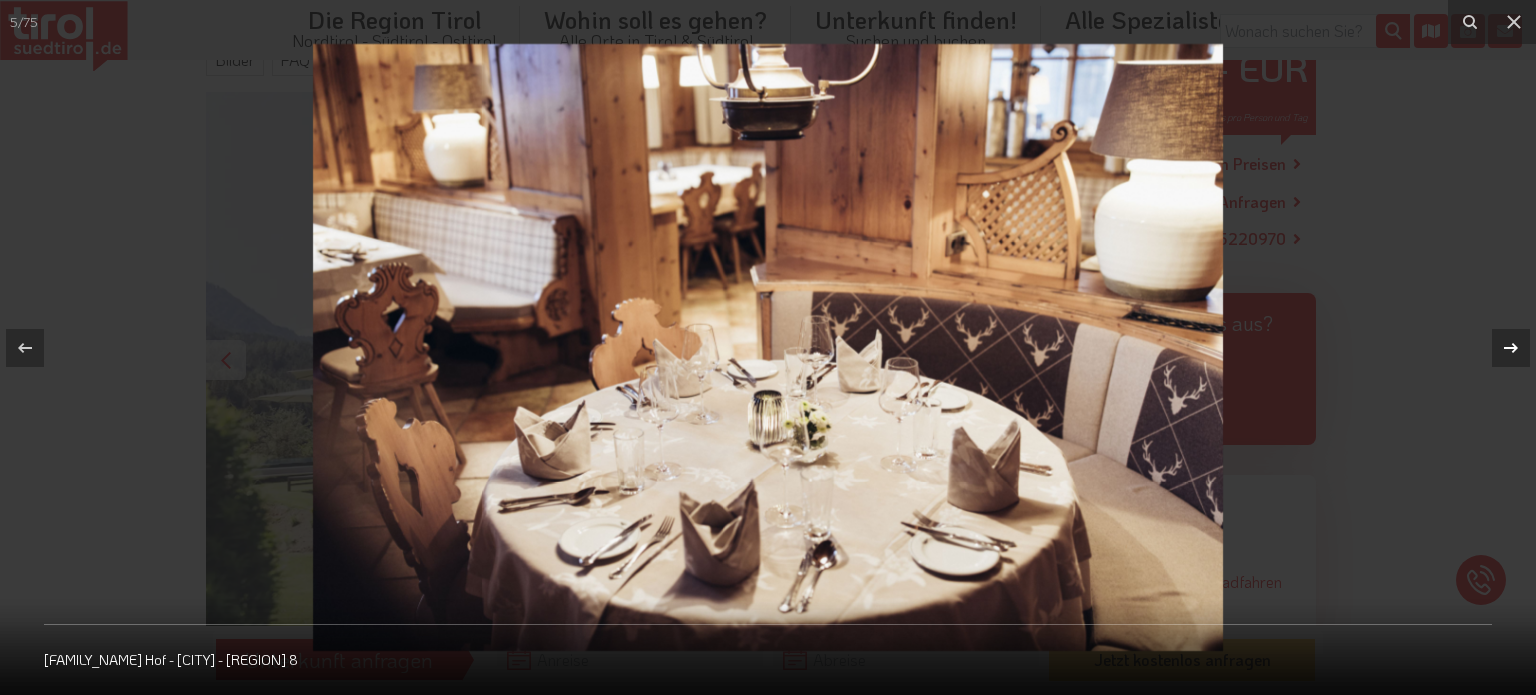 click 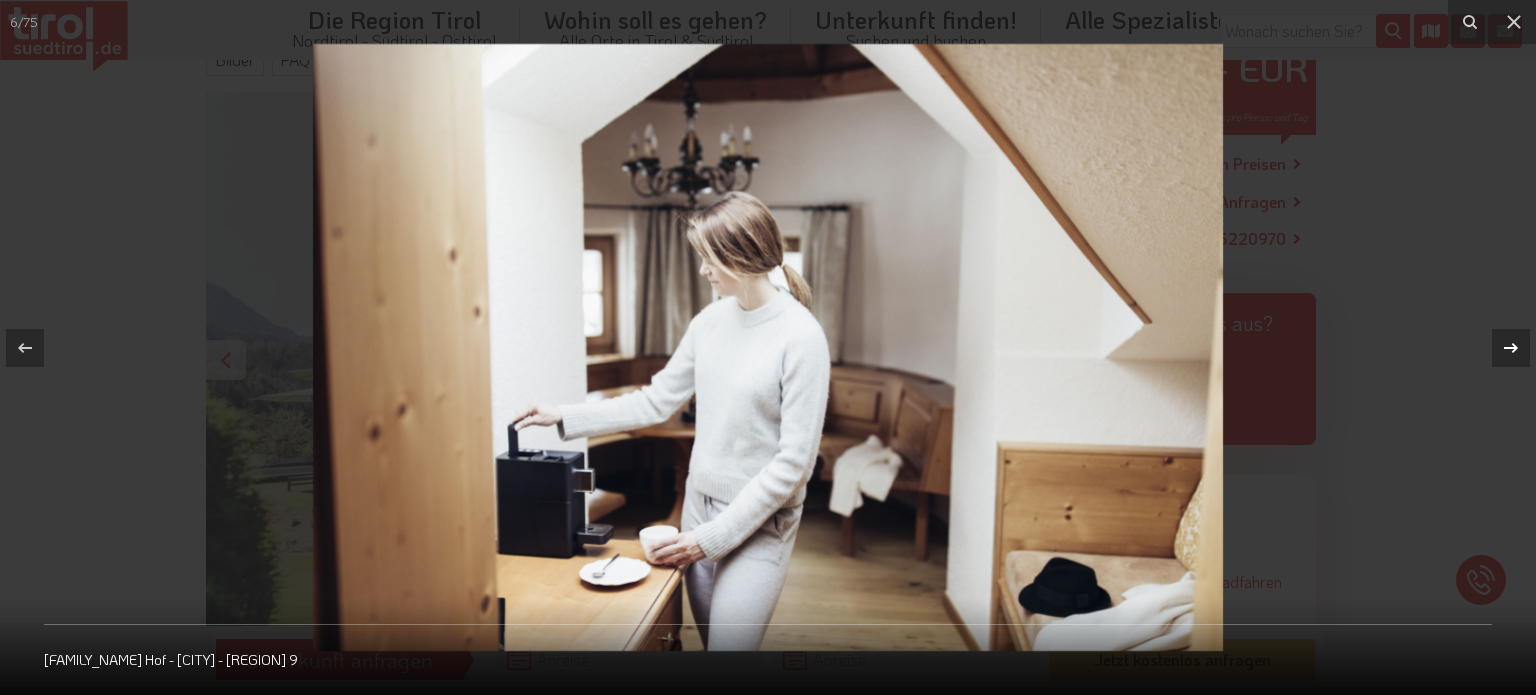 click 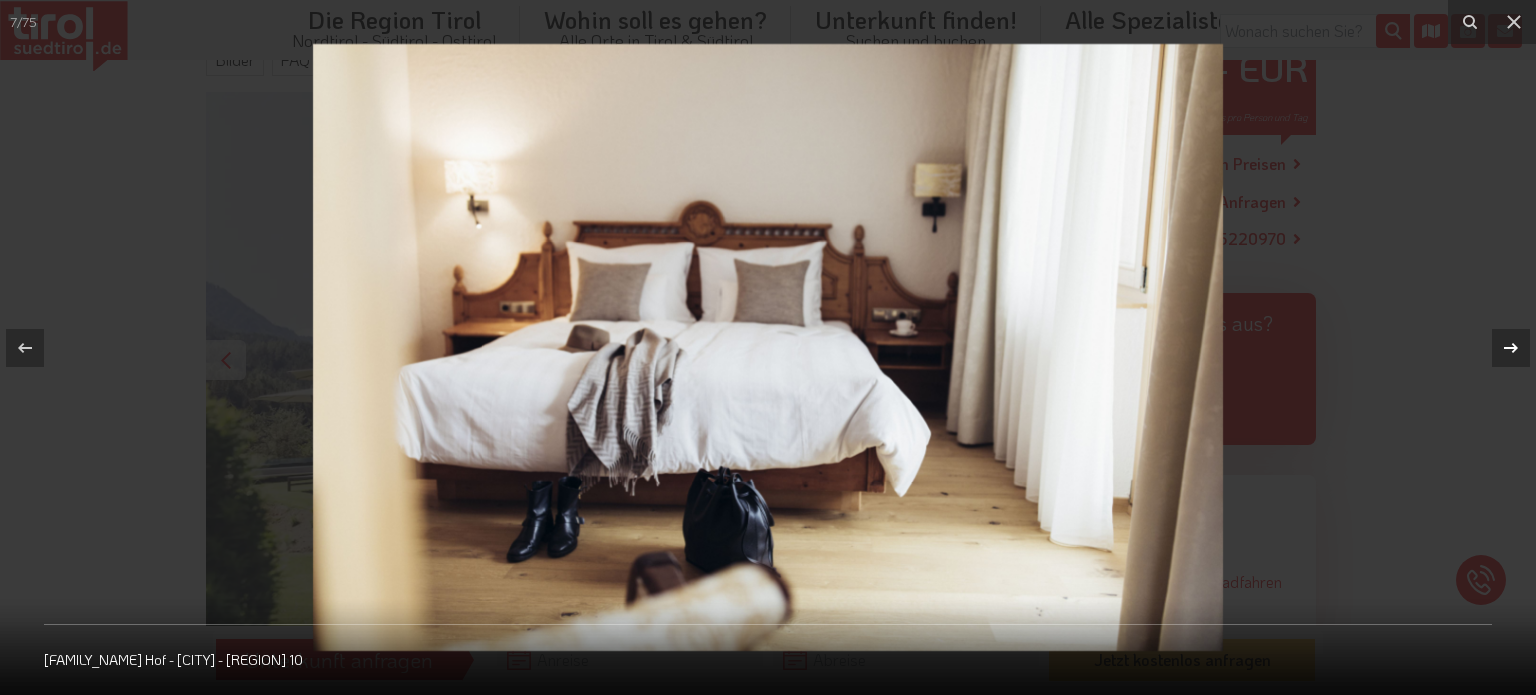 click 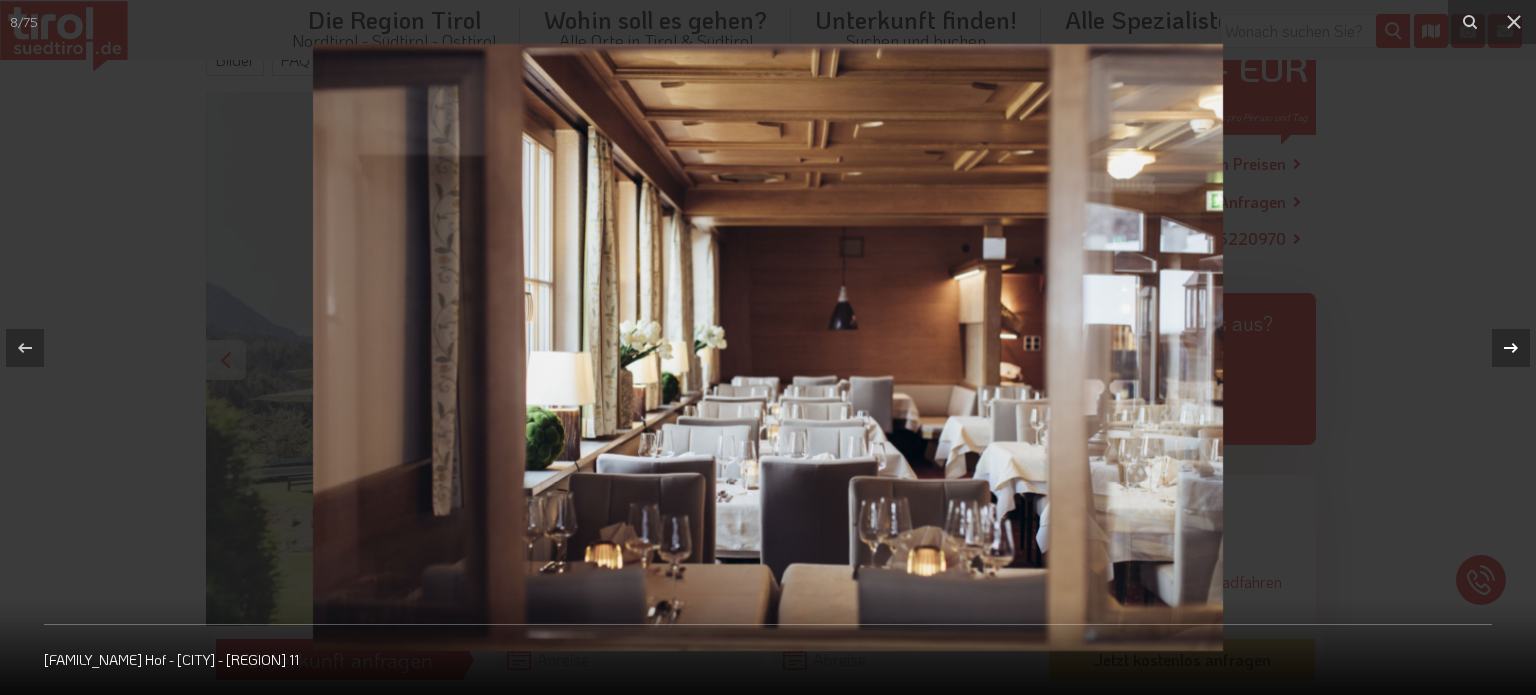 click 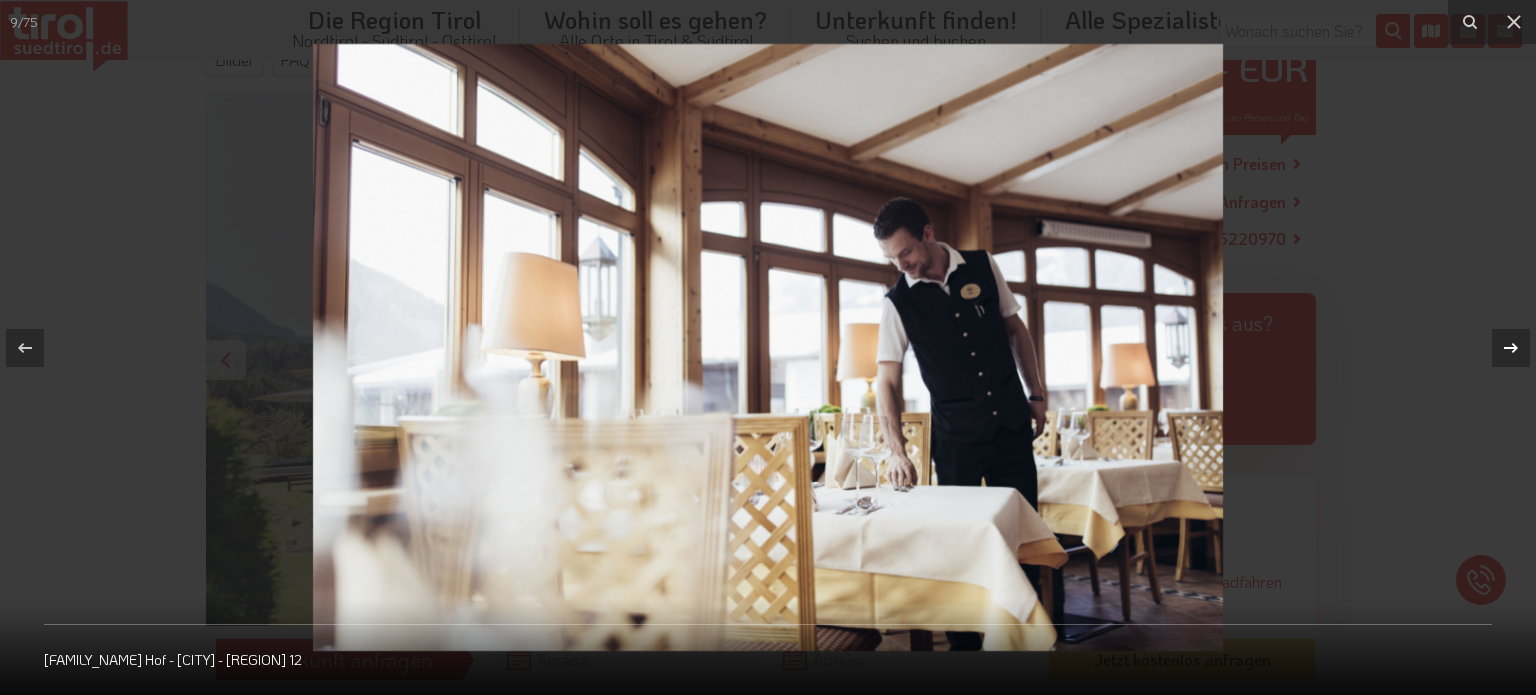 click 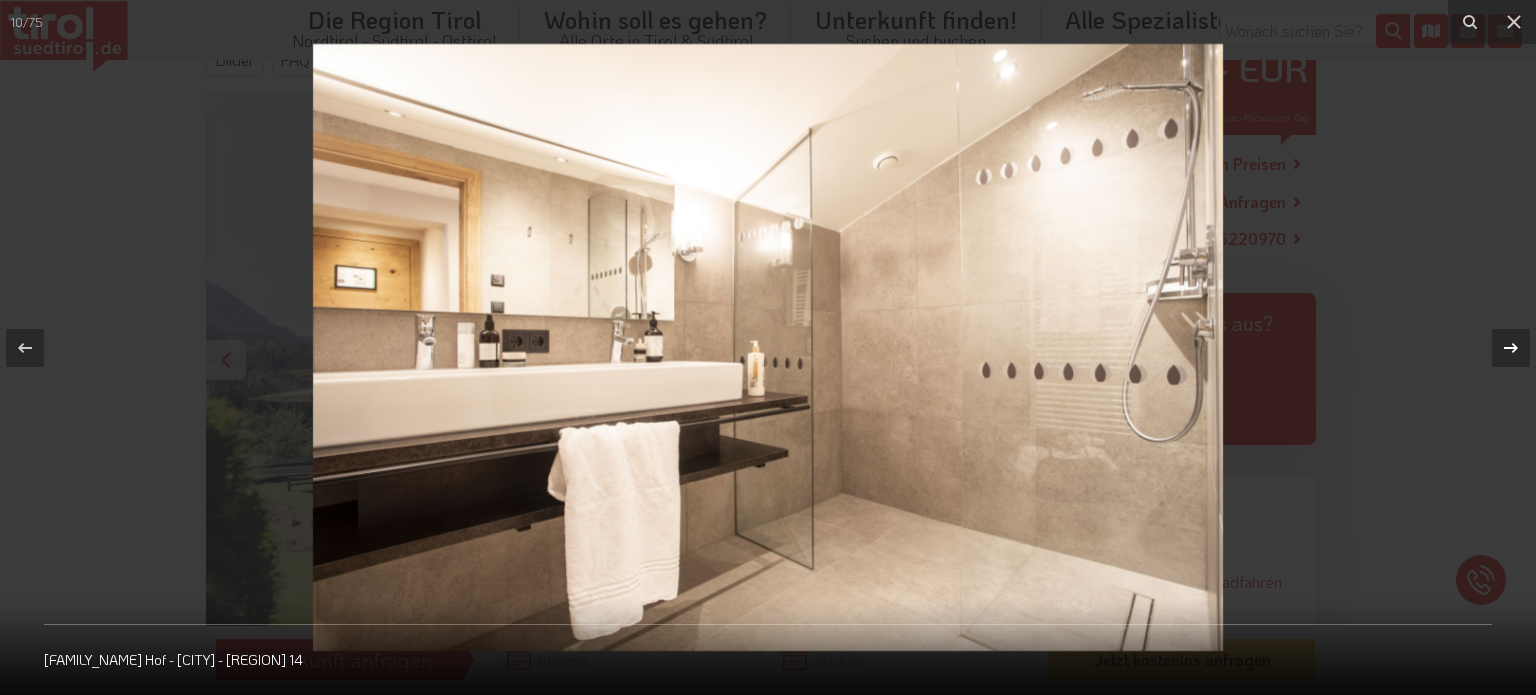 click 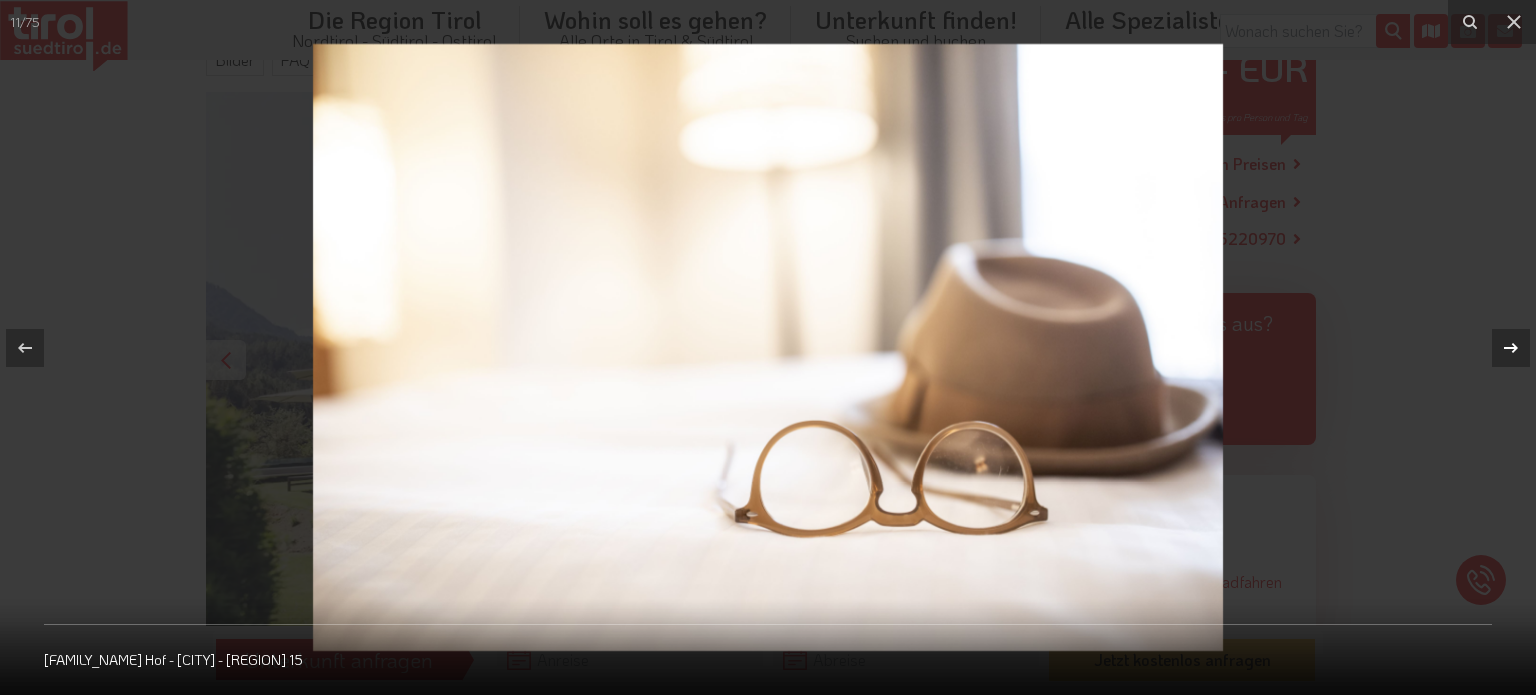 click 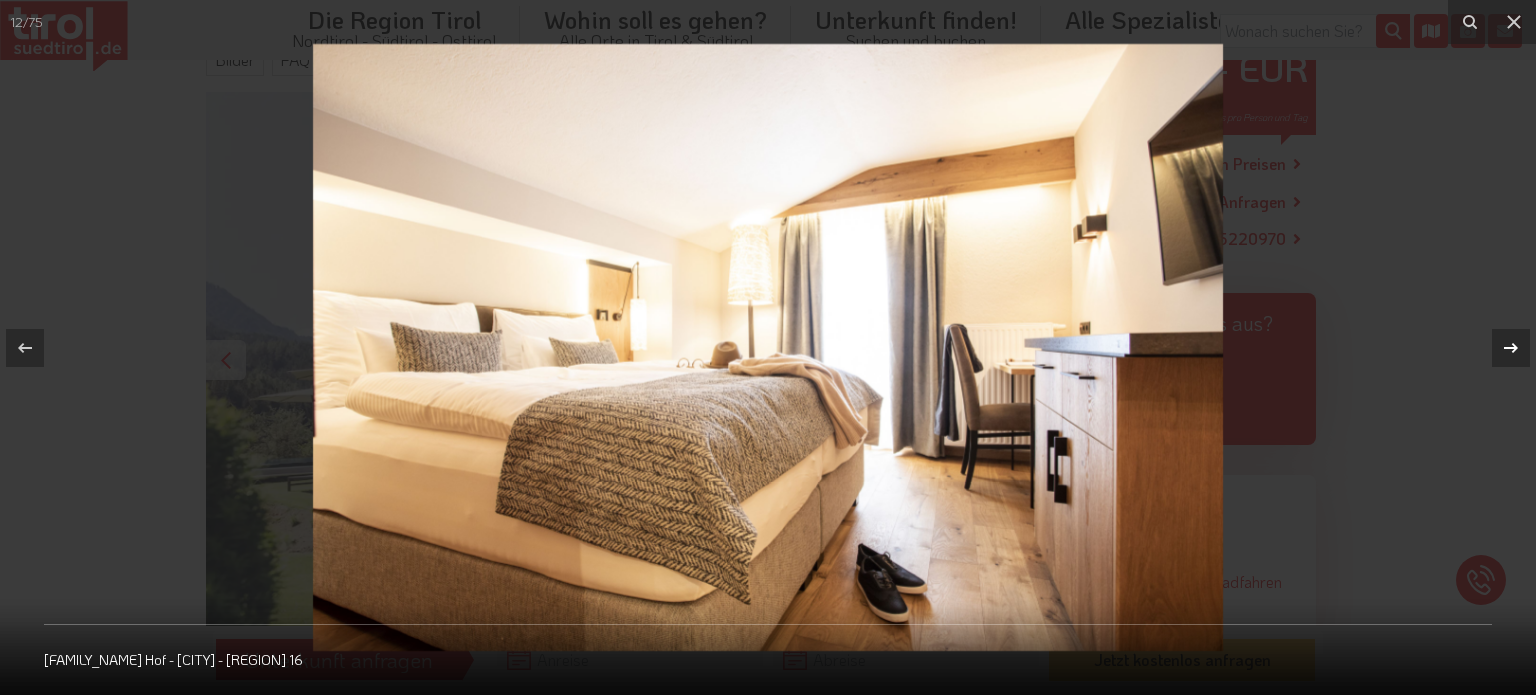 click 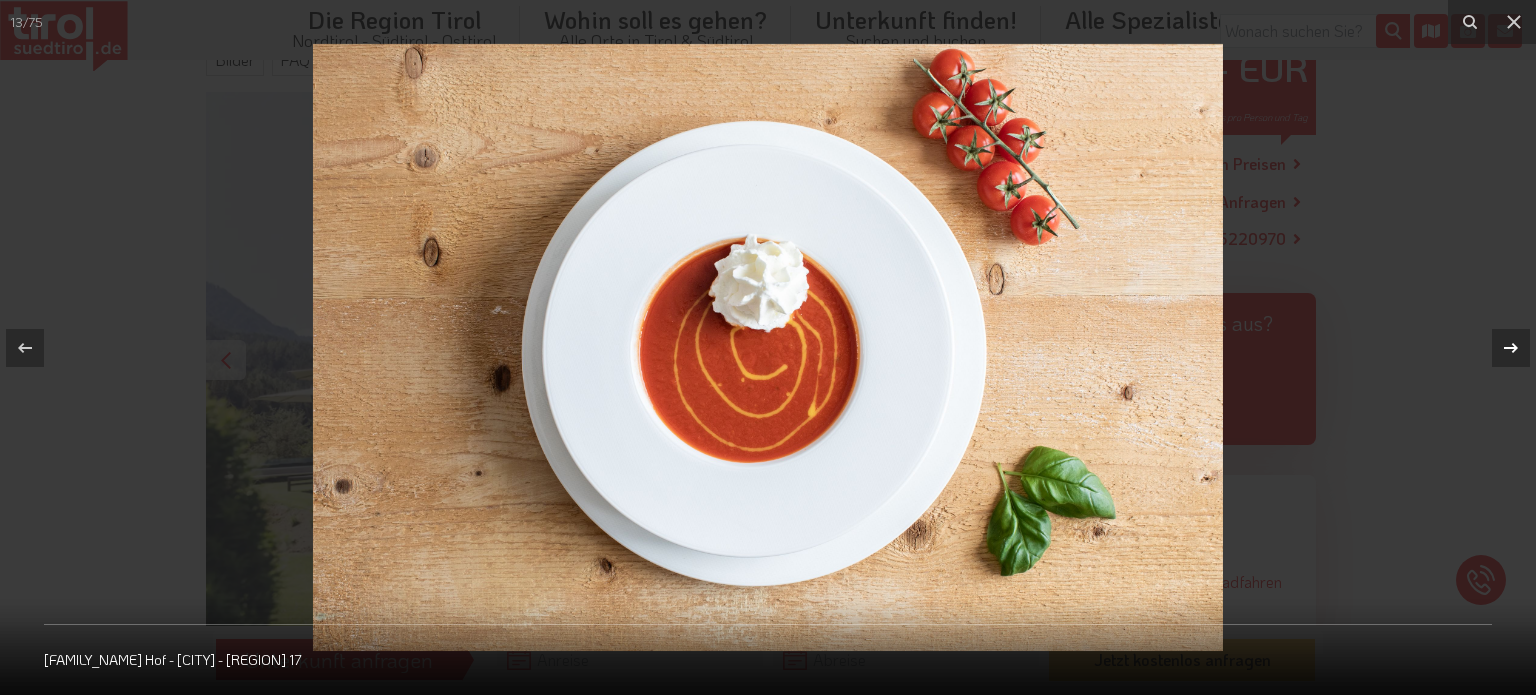 click 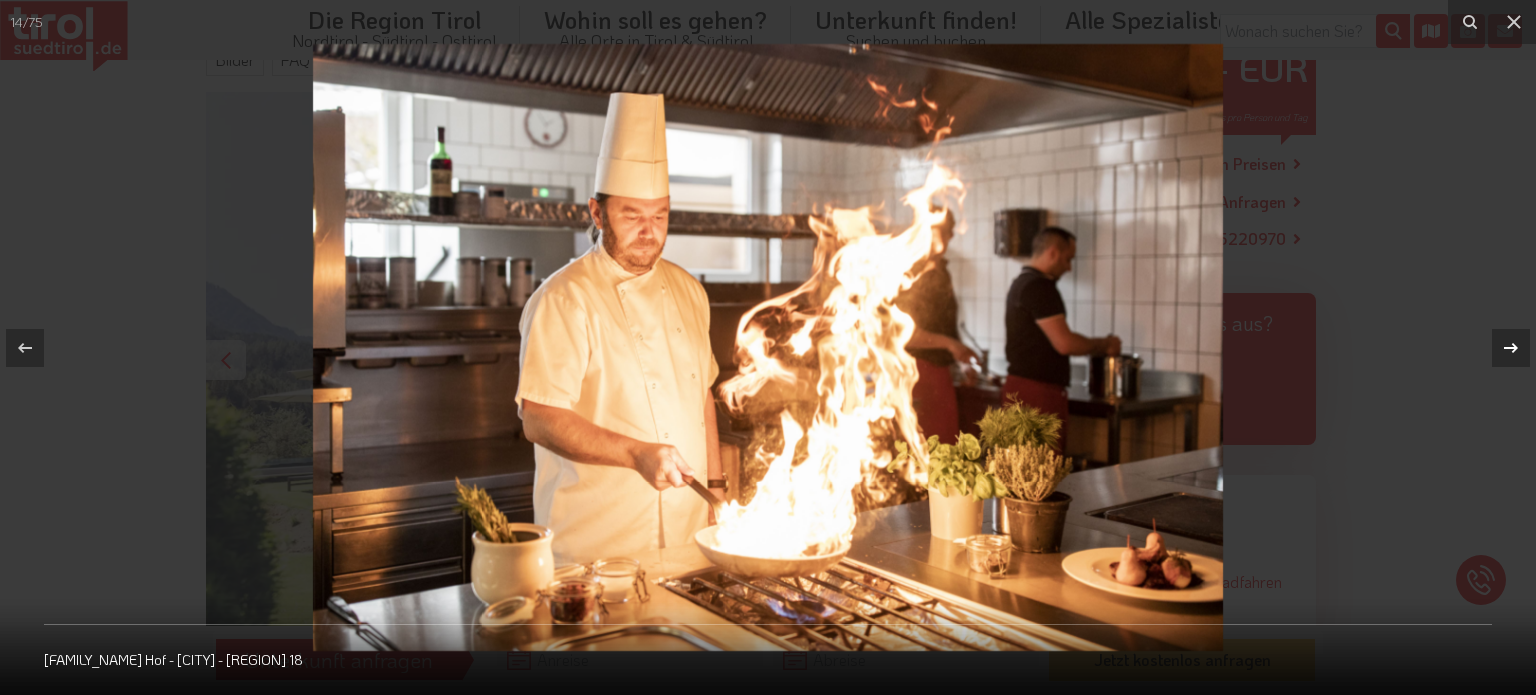 click on "14  /  75 [FAMILY_NAME] Hof - [CITY] - [REGION] 18" at bounding box center (768, 347) 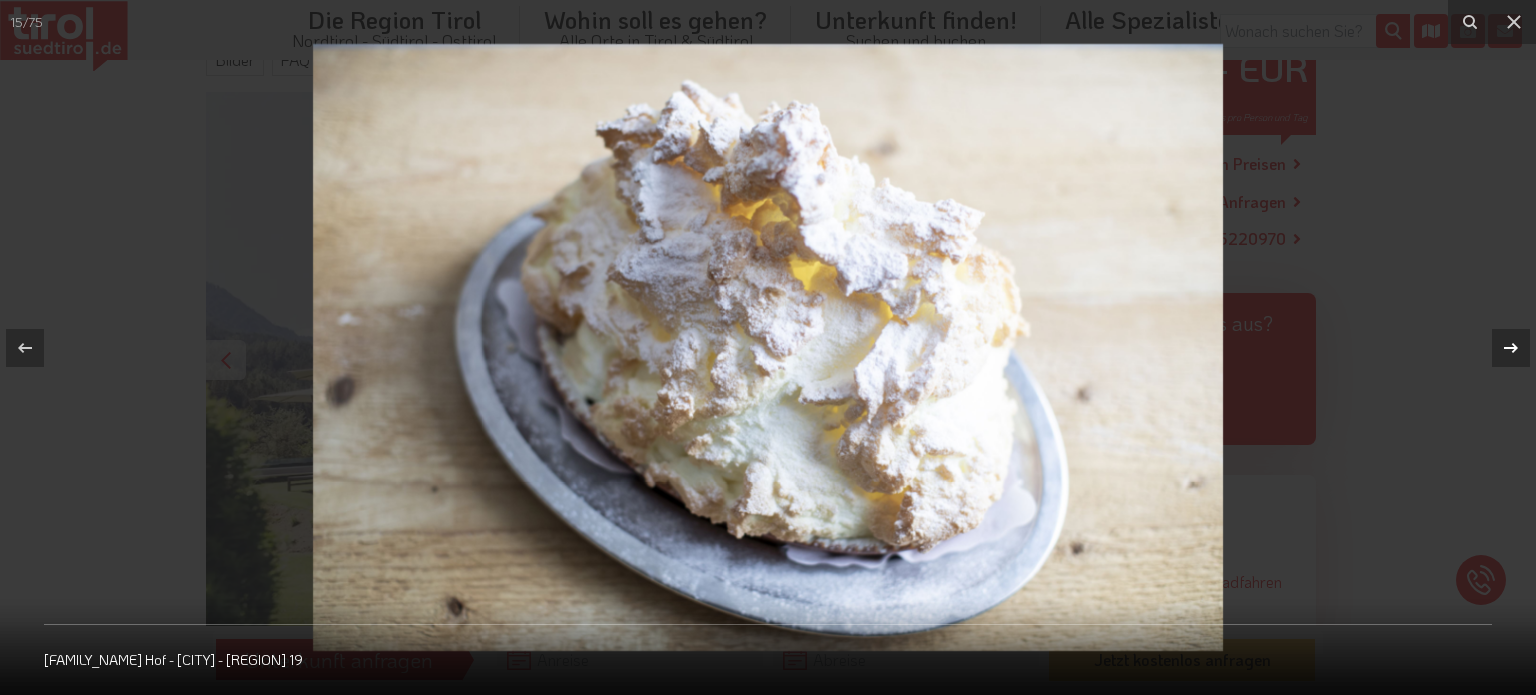 click 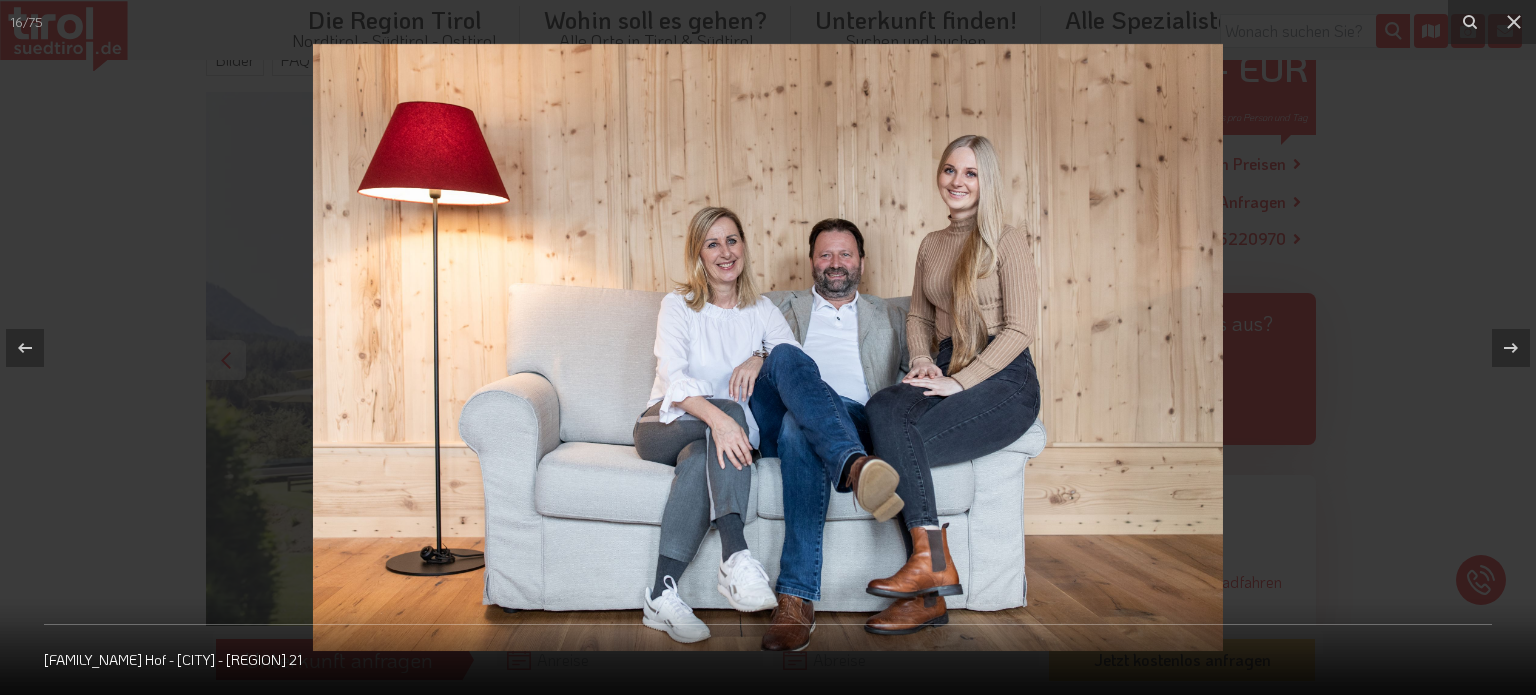 click at bounding box center (768, 347) 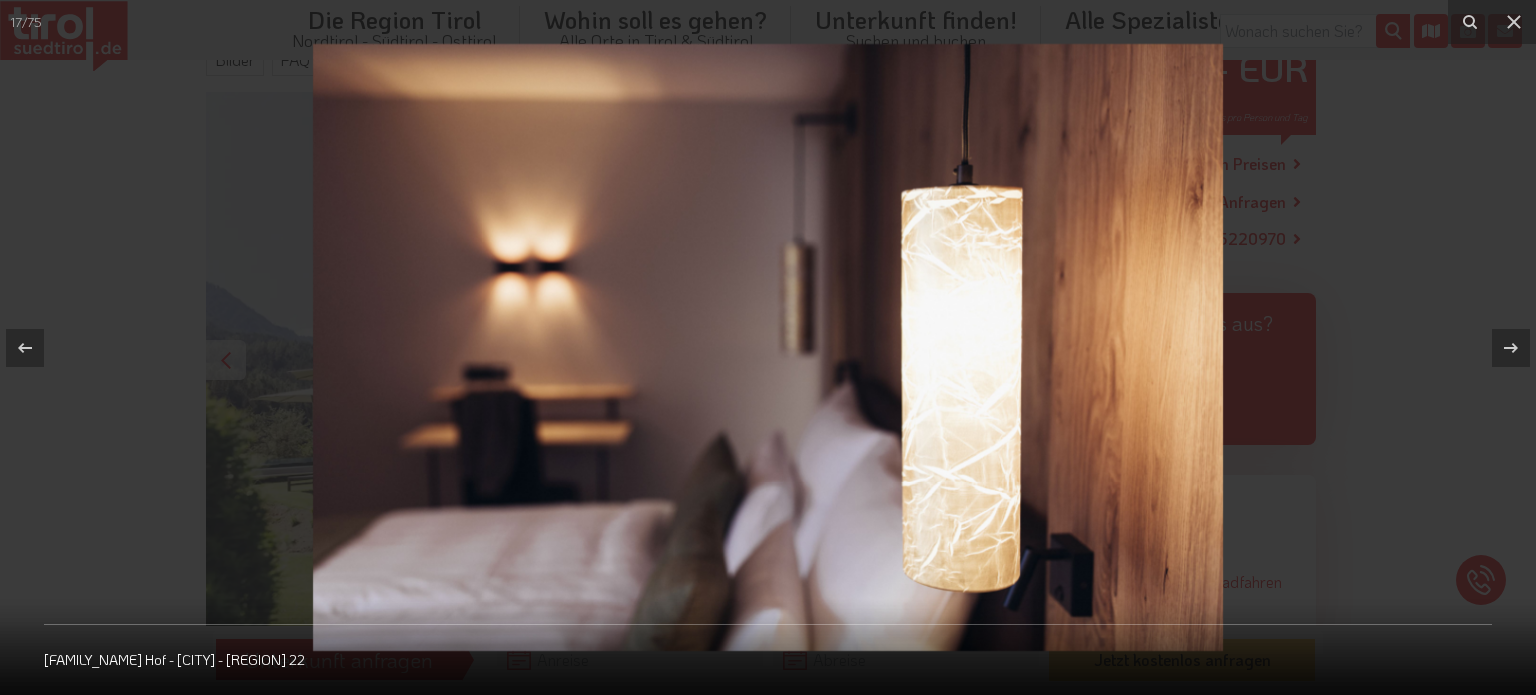 click at bounding box center (768, 347) 